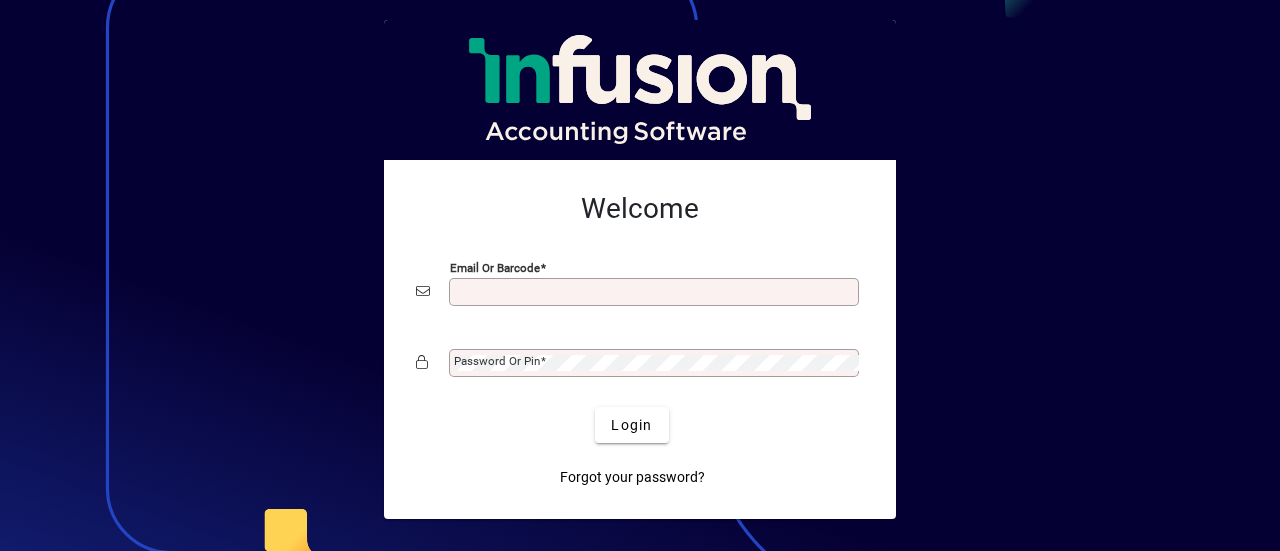 scroll, scrollTop: 0, scrollLeft: 0, axis: both 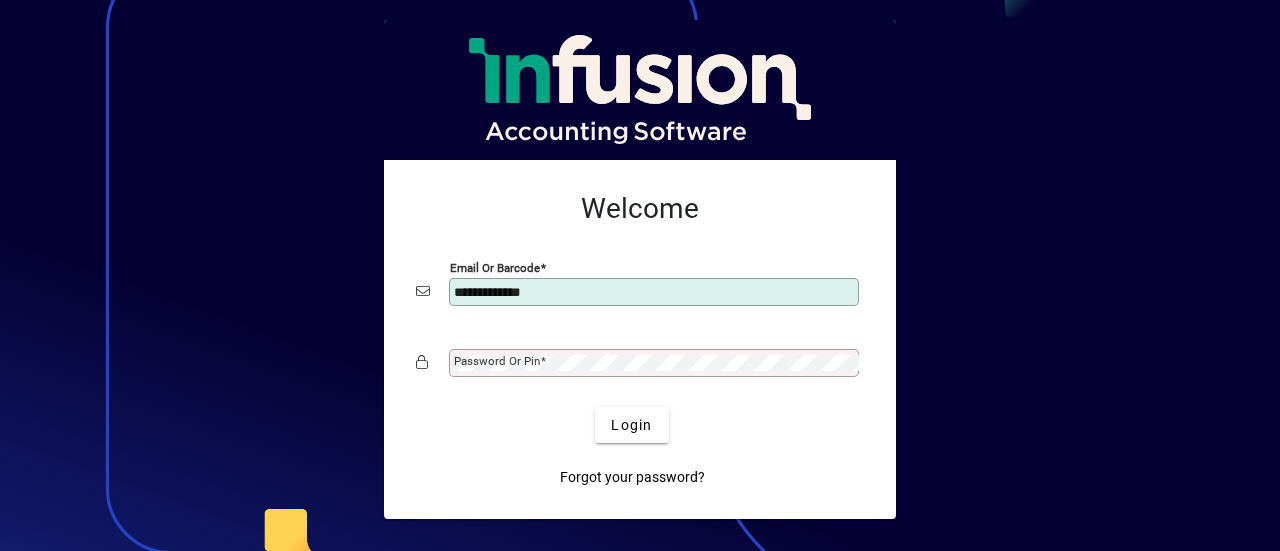 type on "**********" 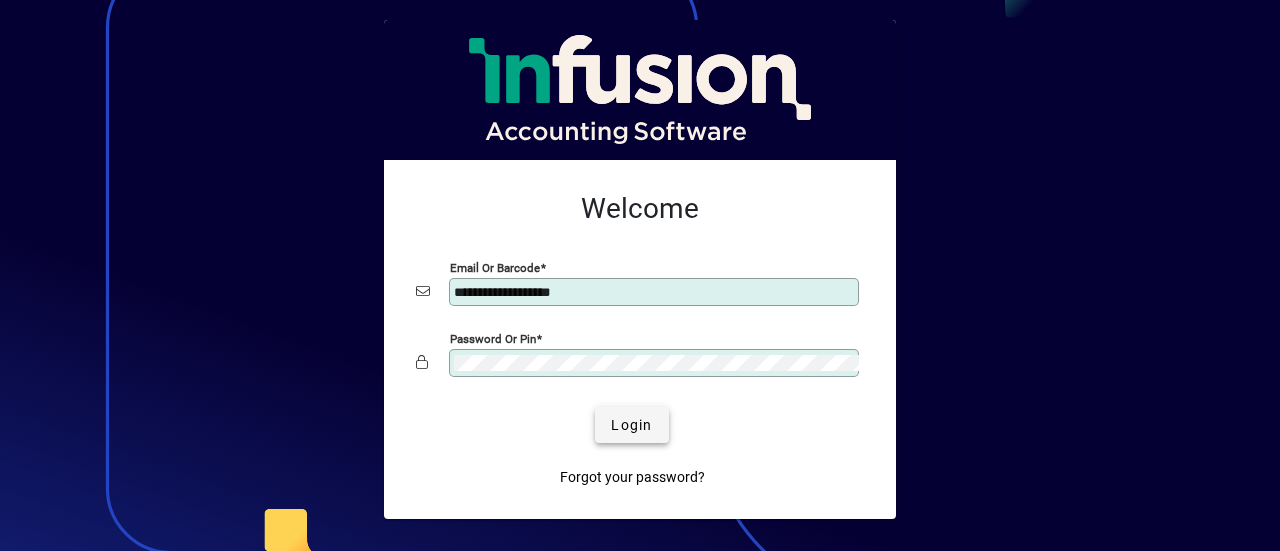 click on "Login" 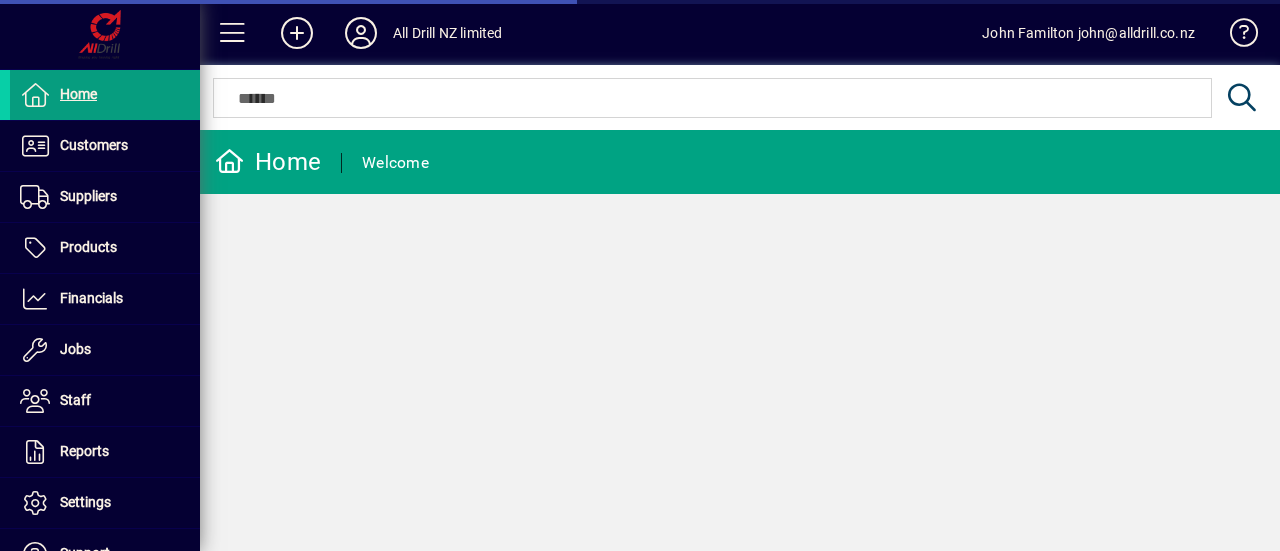 scroll, scrollTop: 0, scrollLeft: 0, axis: both 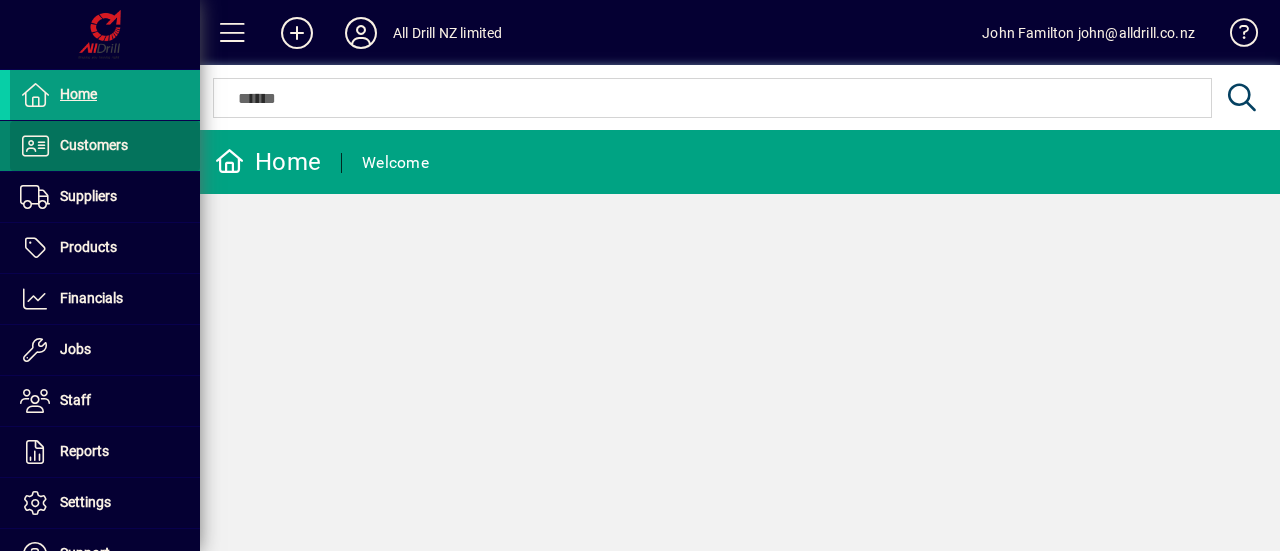 click at bounding box center (105, 146) 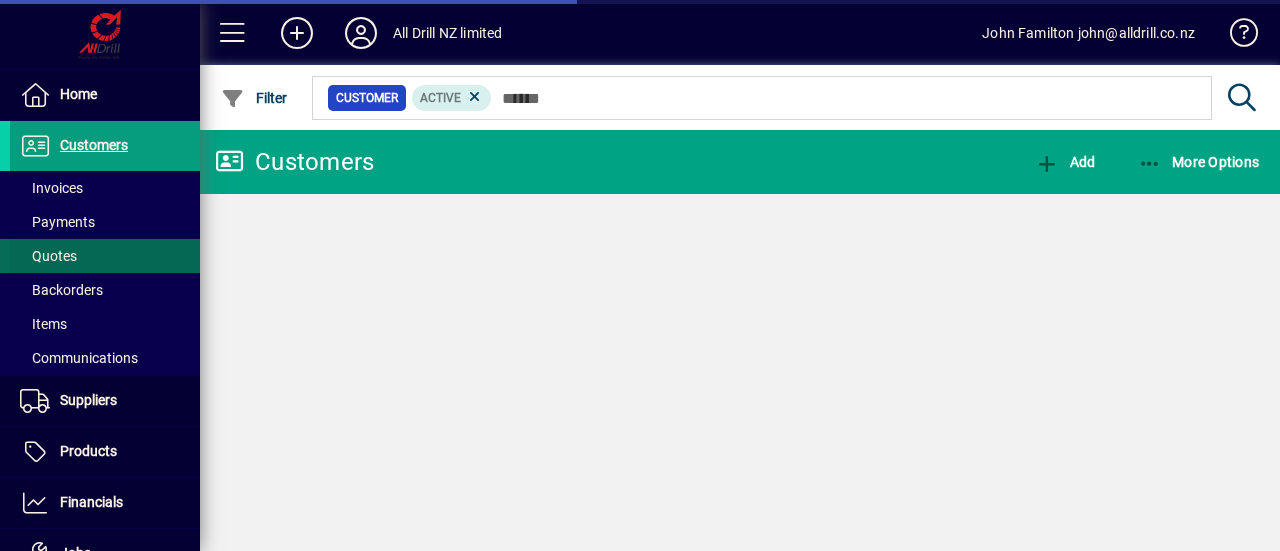 click on "Quotes" at bounding box center (48, 256) 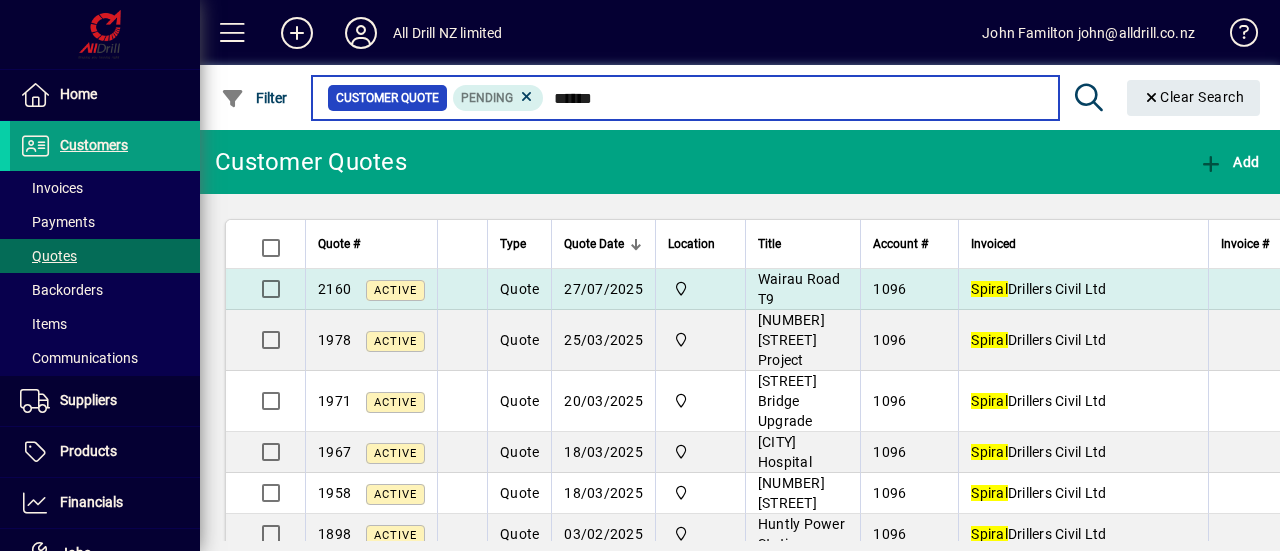 type on "******" 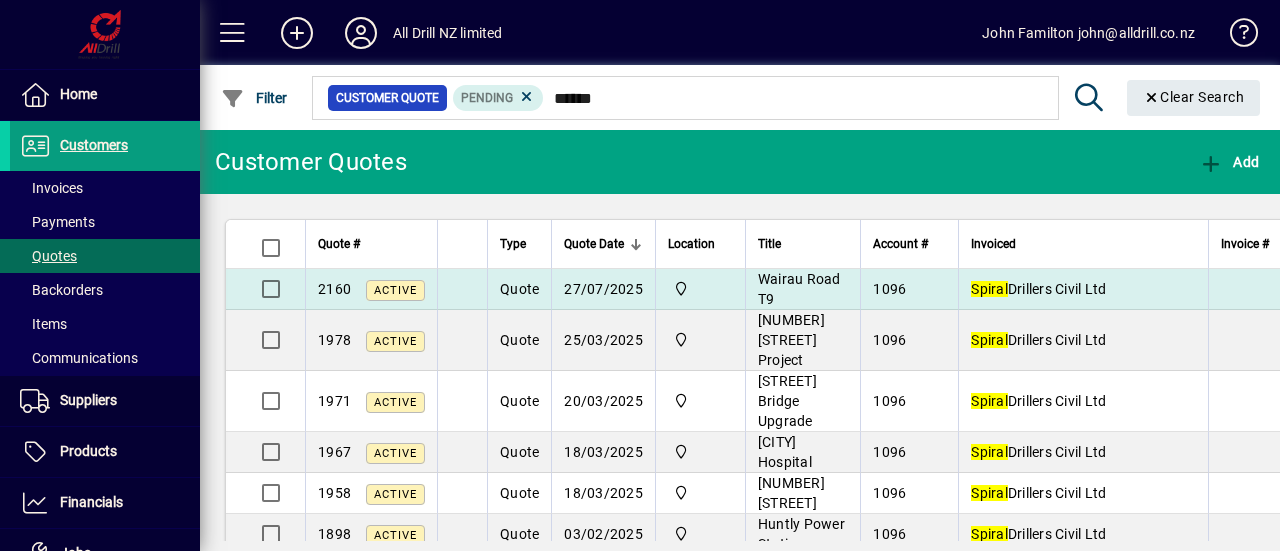 click on "Spiral" at bounding box center (989, 289) 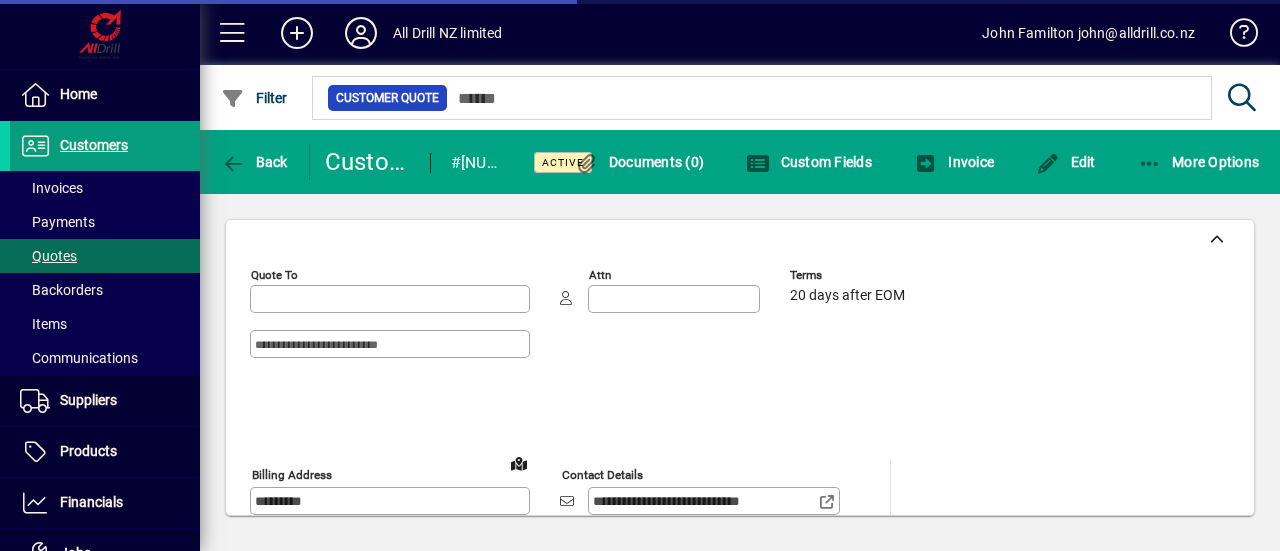 type on "*********" 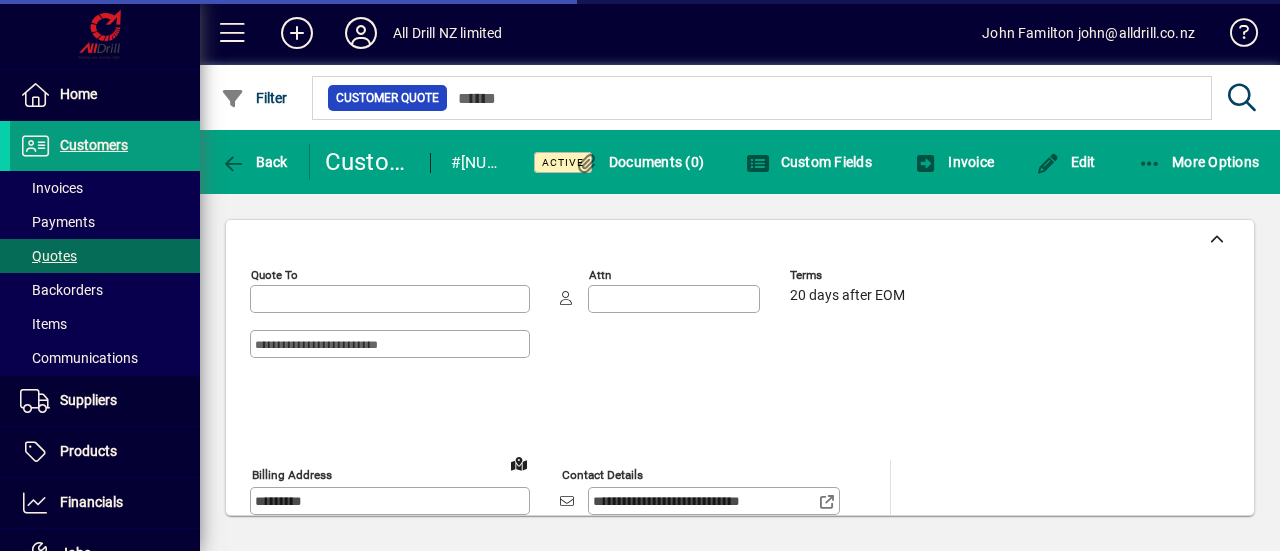 type on "**********" 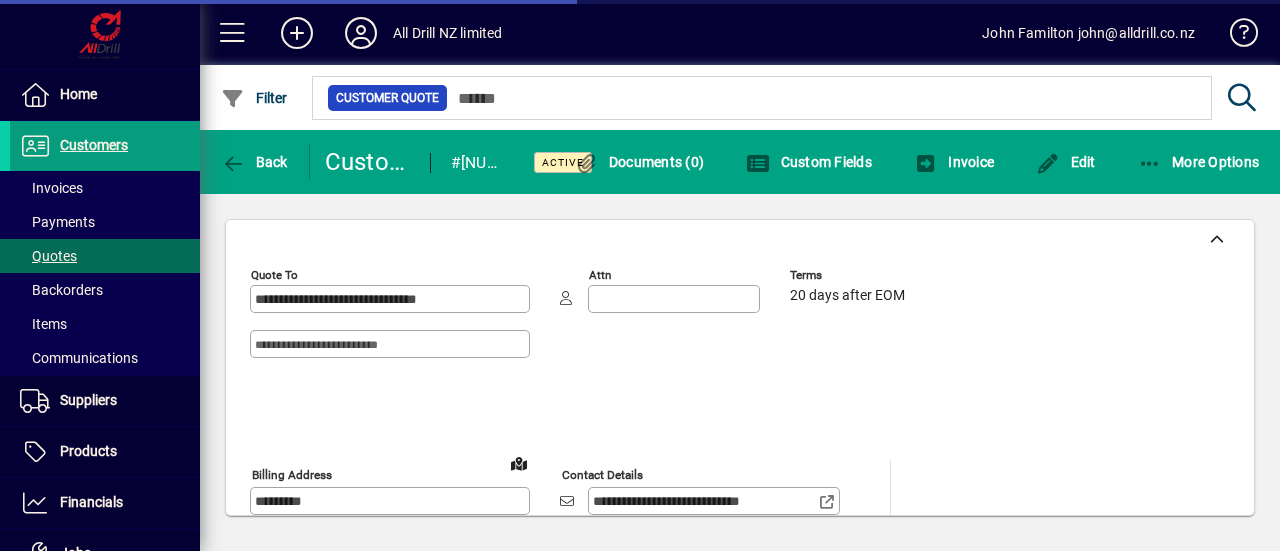 type on "**********" 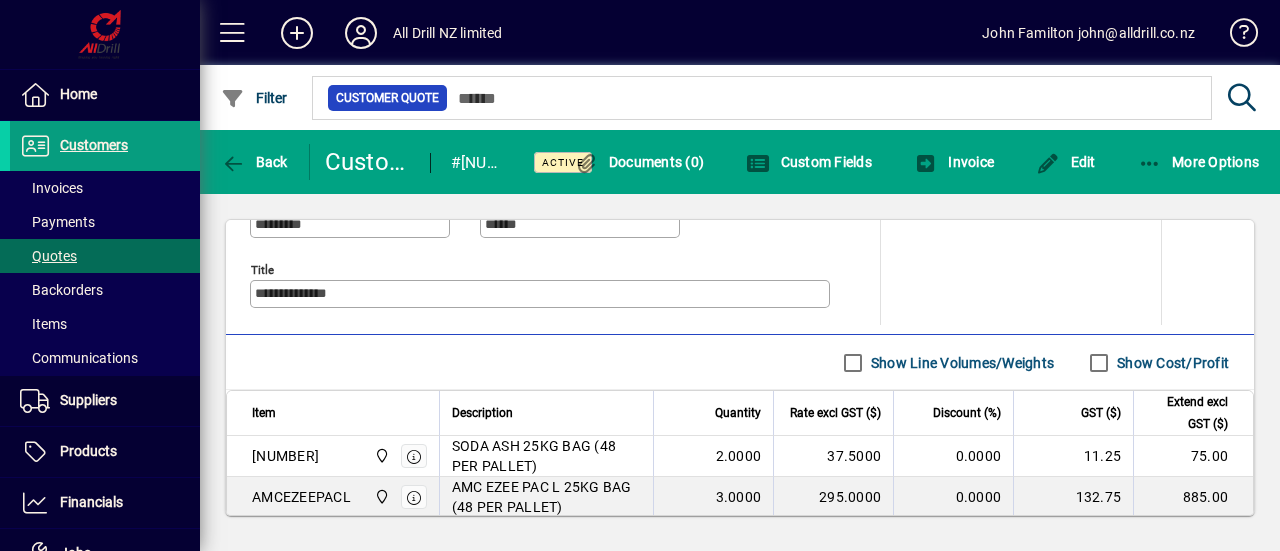 scroll, scrollTop: 1100, scrollLeft: 0, axis: vertical 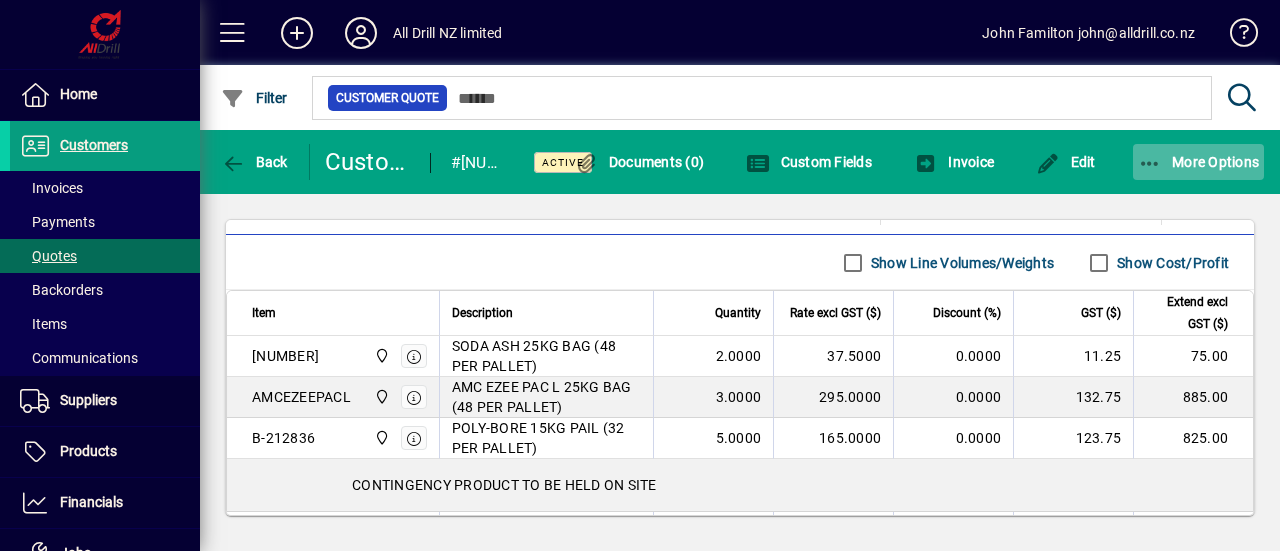 click 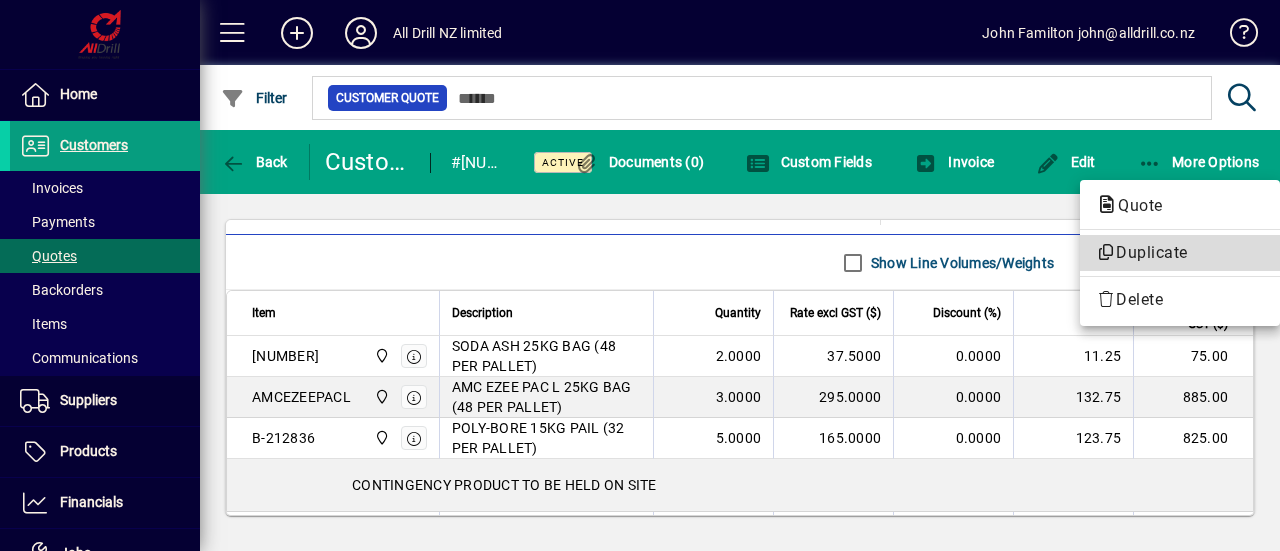 click on "Duplicate" at bounding box center (1180, 253) 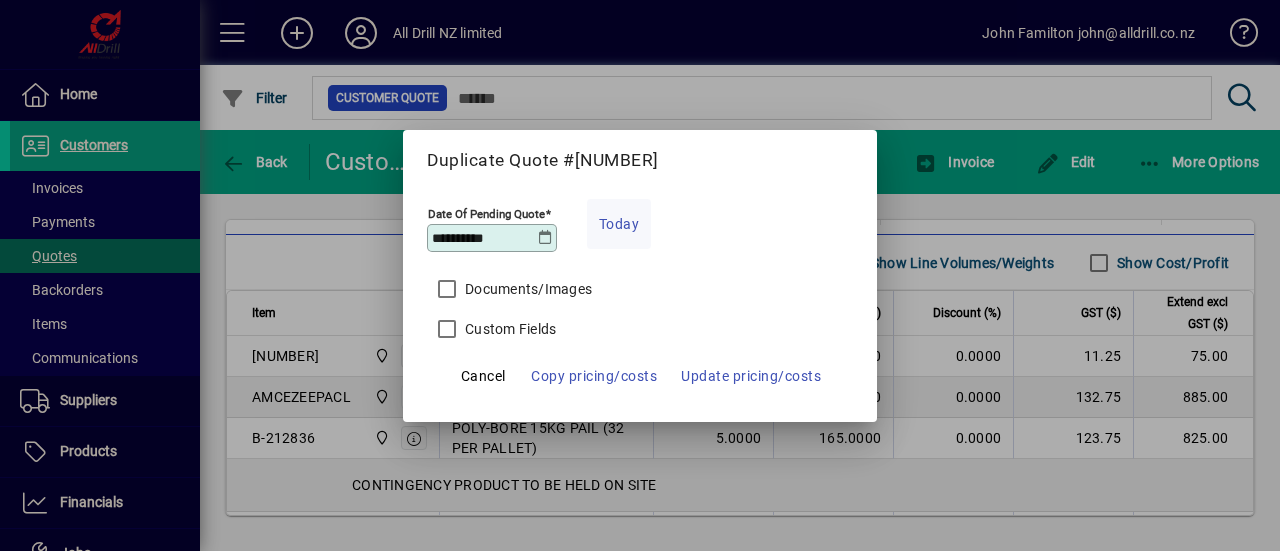 click on "Today" at bounding box center [619, 224] 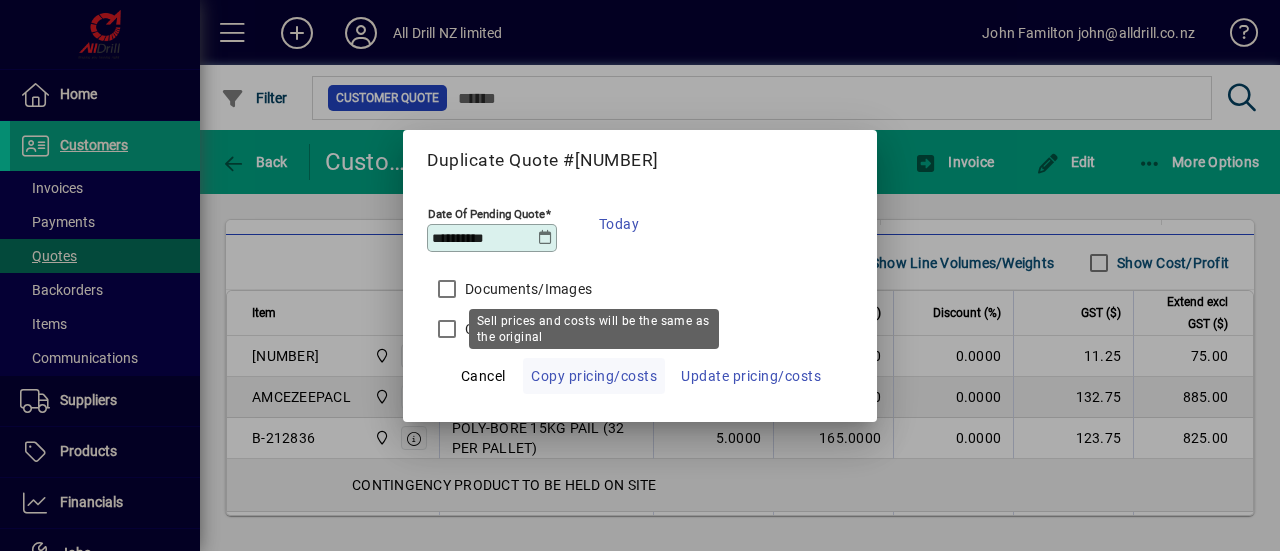 click on "Copy pricing/costs" at bounding box center [594, 376] 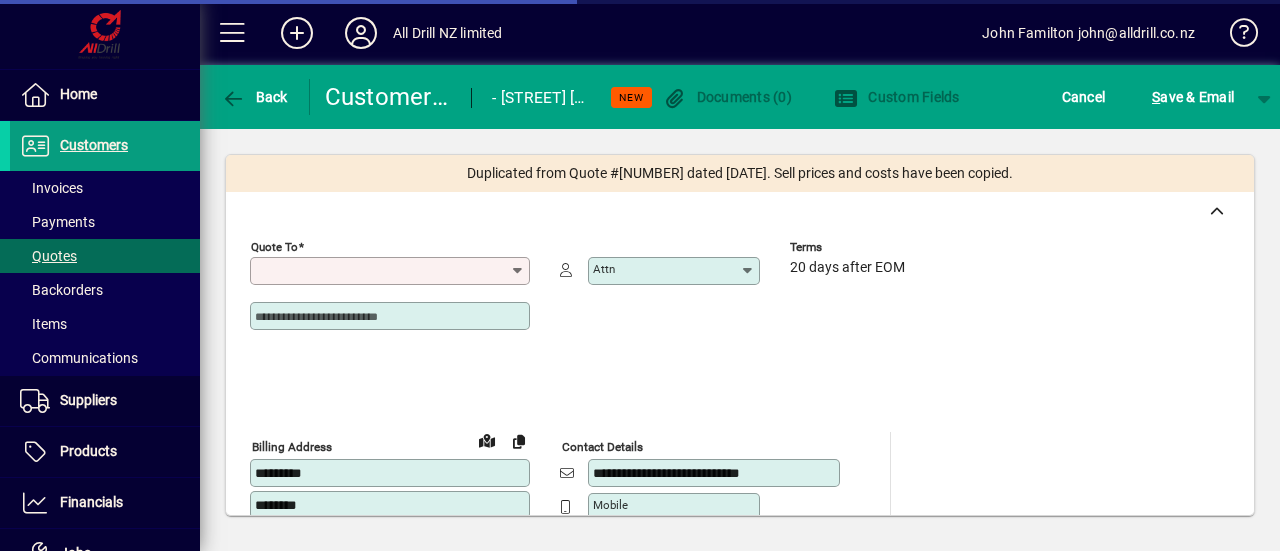type on "*********" 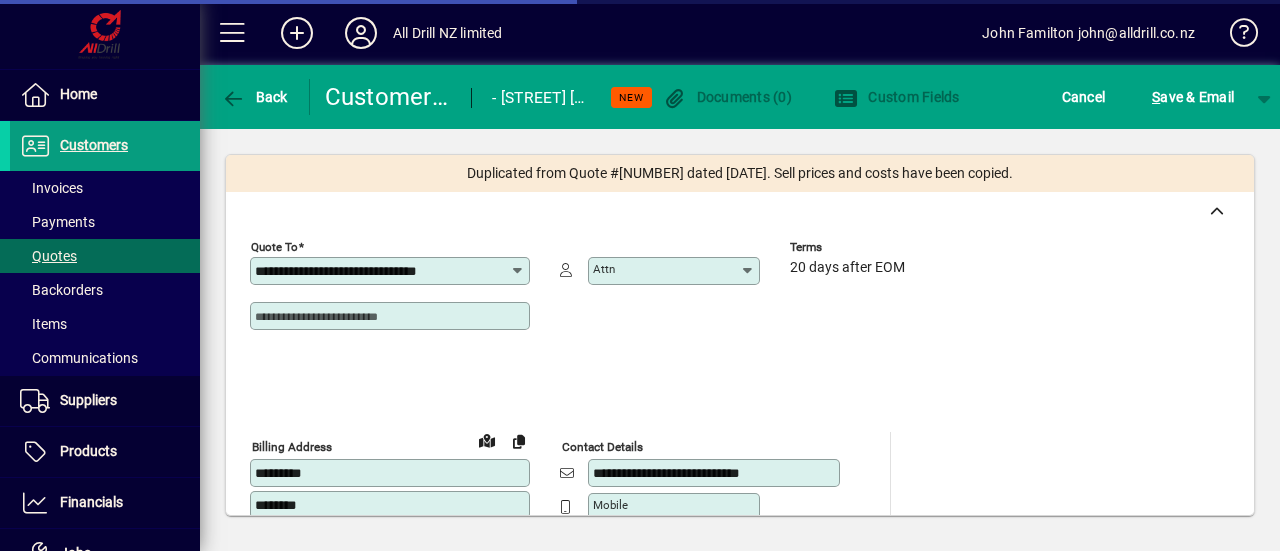 type on "**********" 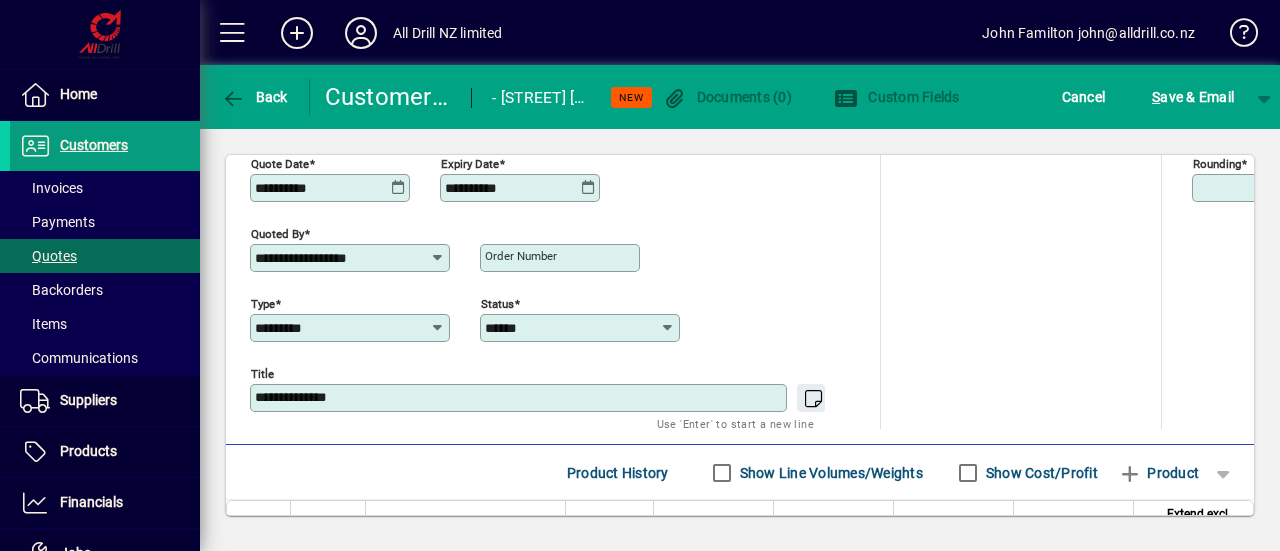 scroll, scrollTop: 900, scrollLeft: 0, axis: vertical 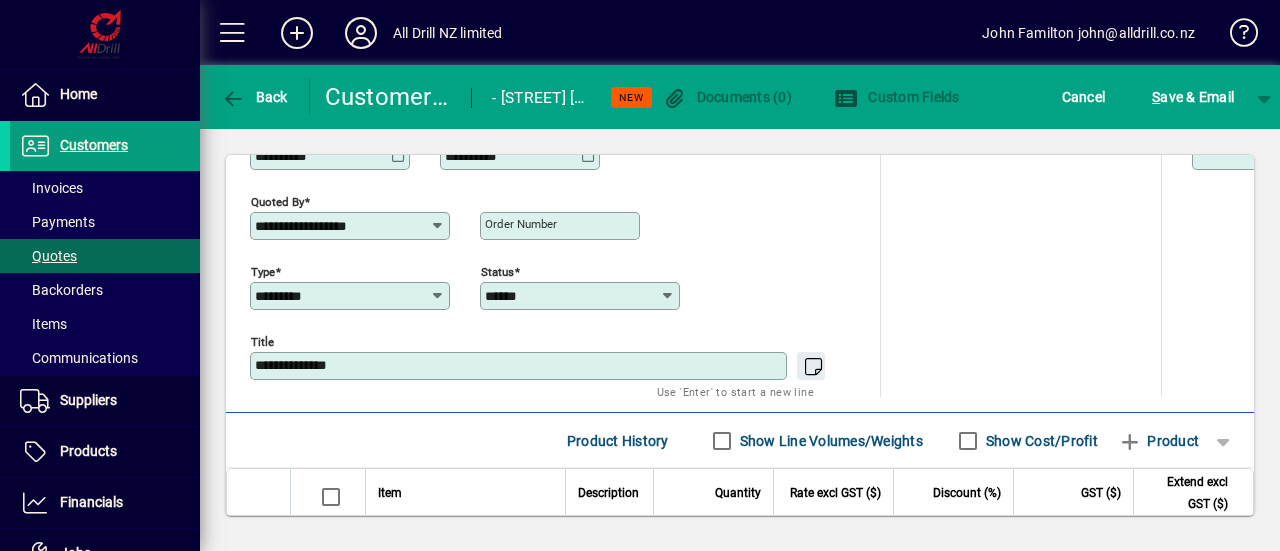 click on "**********" at bounding box center (520, 366) 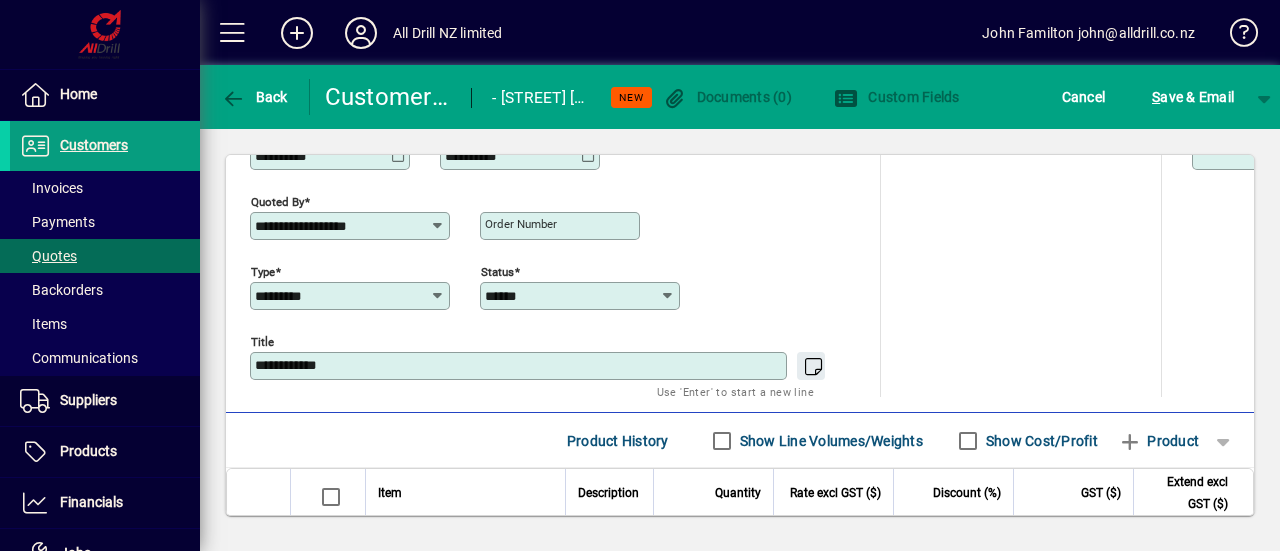 type on "******" 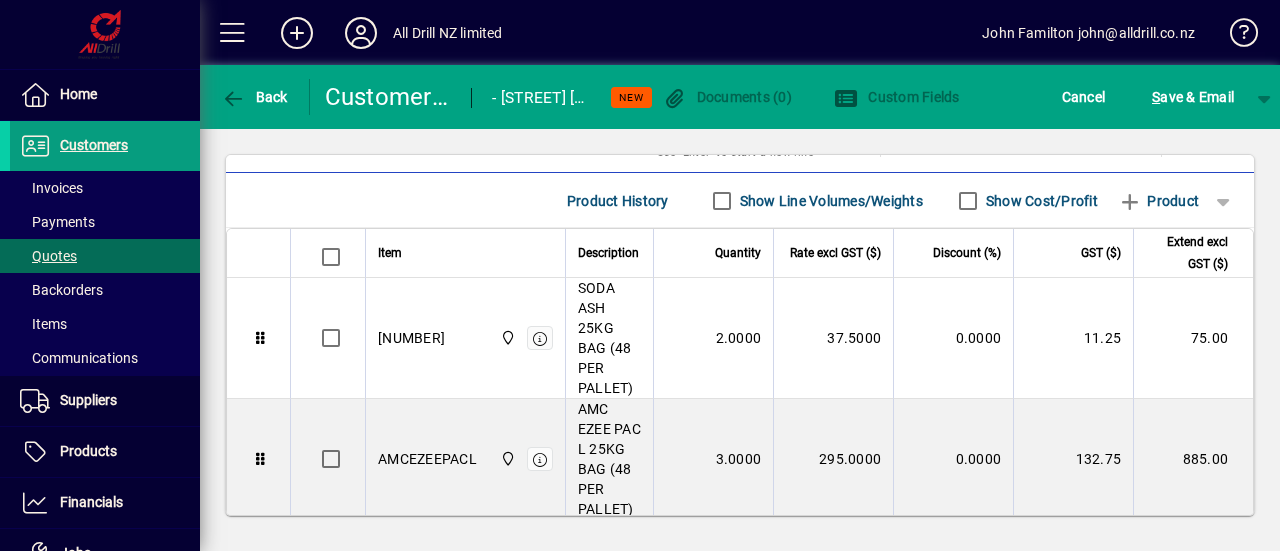 scroll, scrollTop: 1200, scrollLeft: 0, axis: vertical 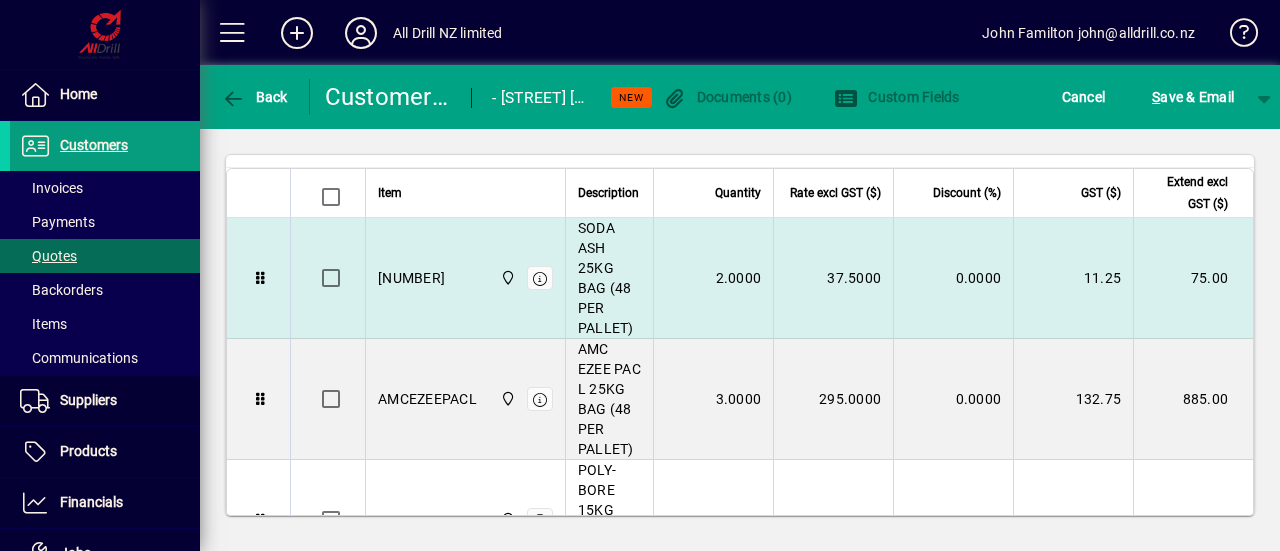 type on "**********" 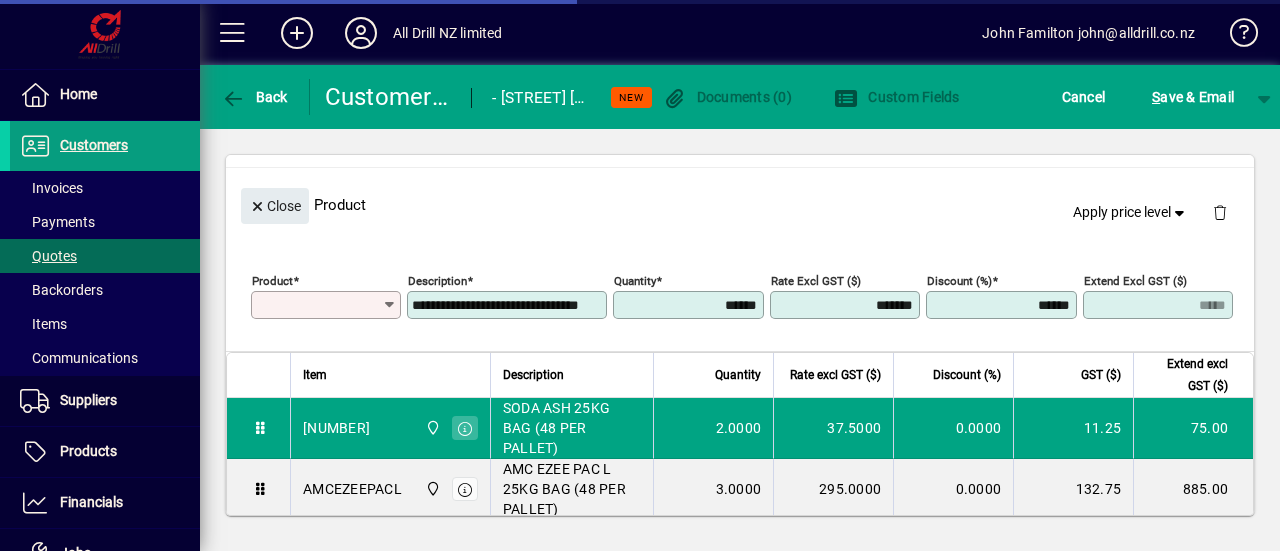 type on "********" 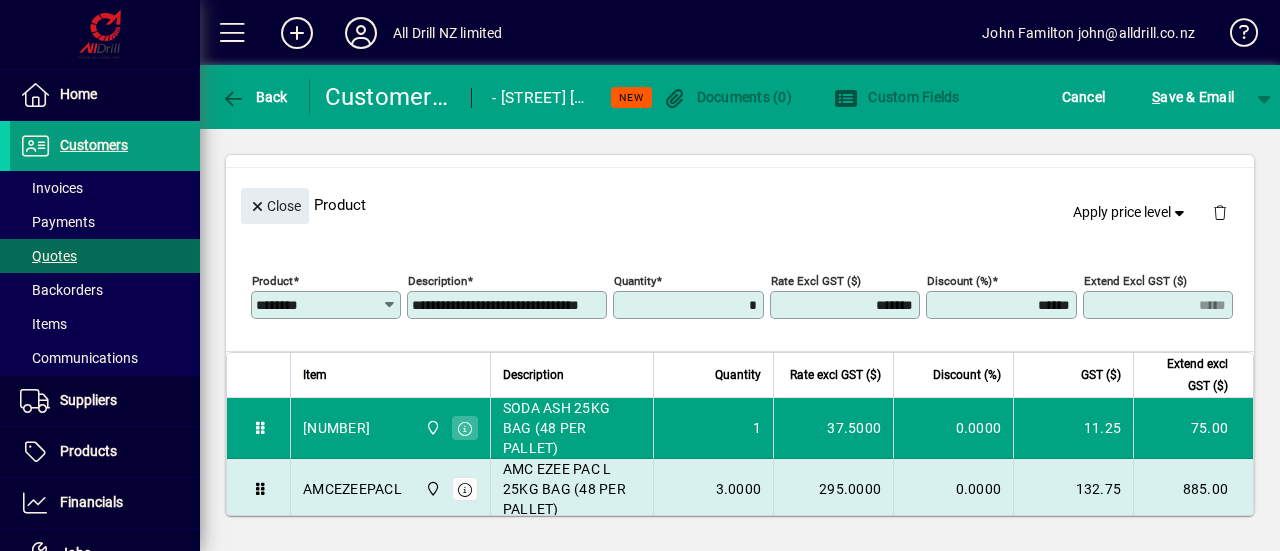 type on "******" 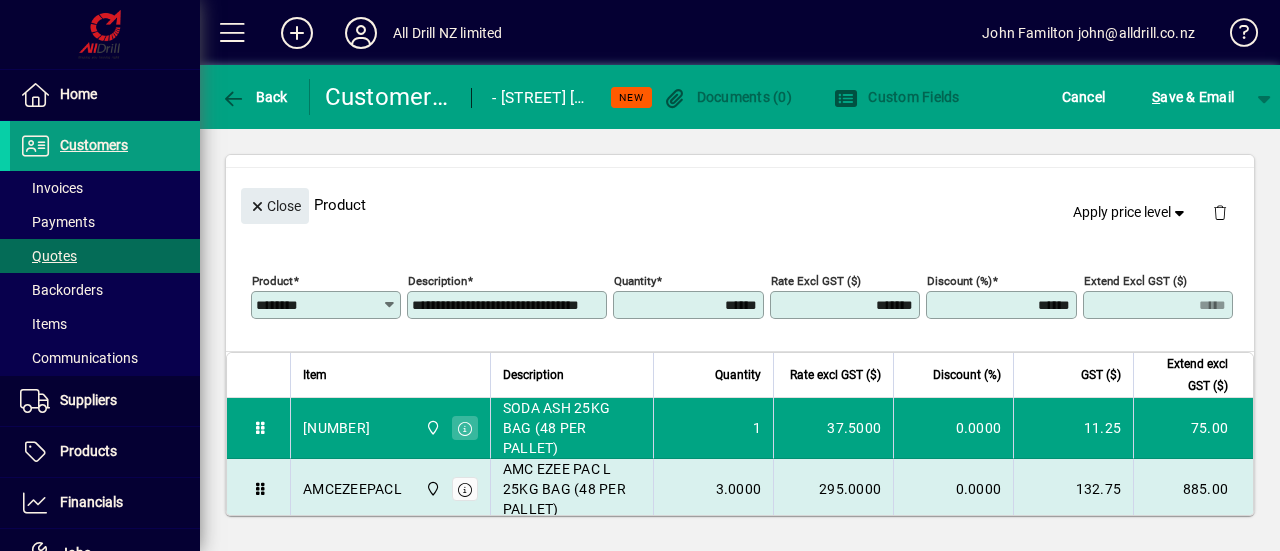 click on "AMCEZEEPACL" at bounding box center [352, 489] 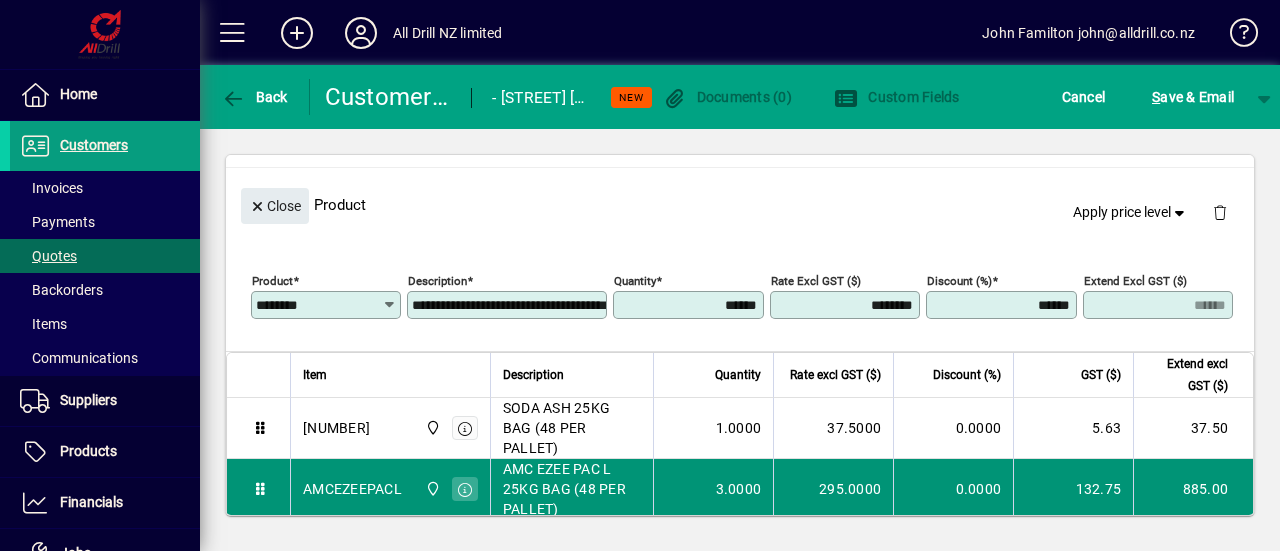 type on "**********" 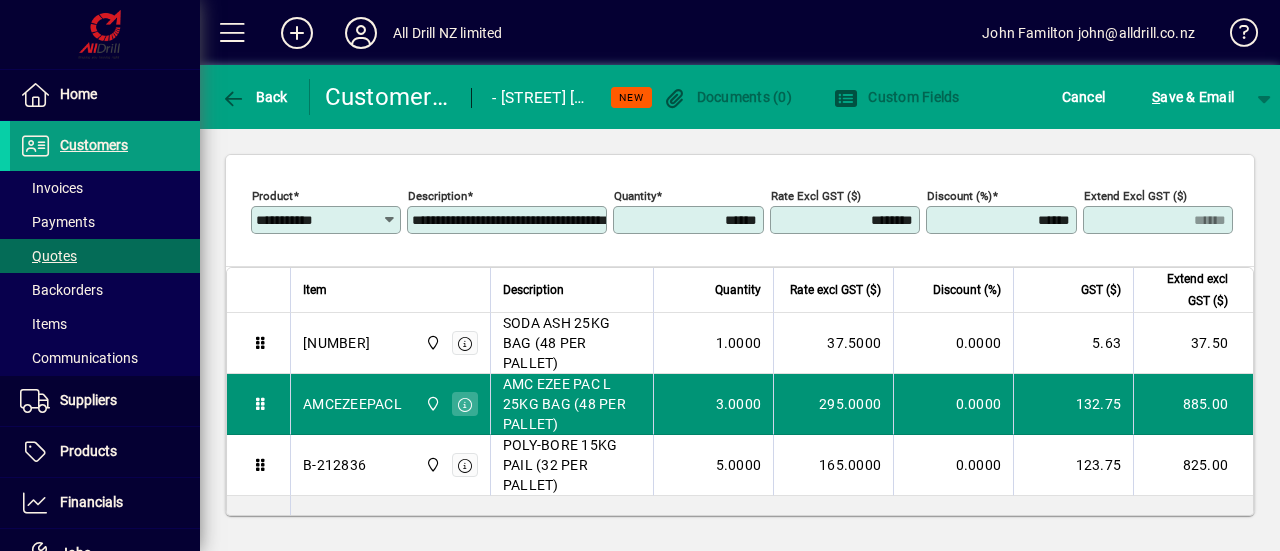scroll, scrollTop: 1300, scrollLeft: 0, axis: vertical 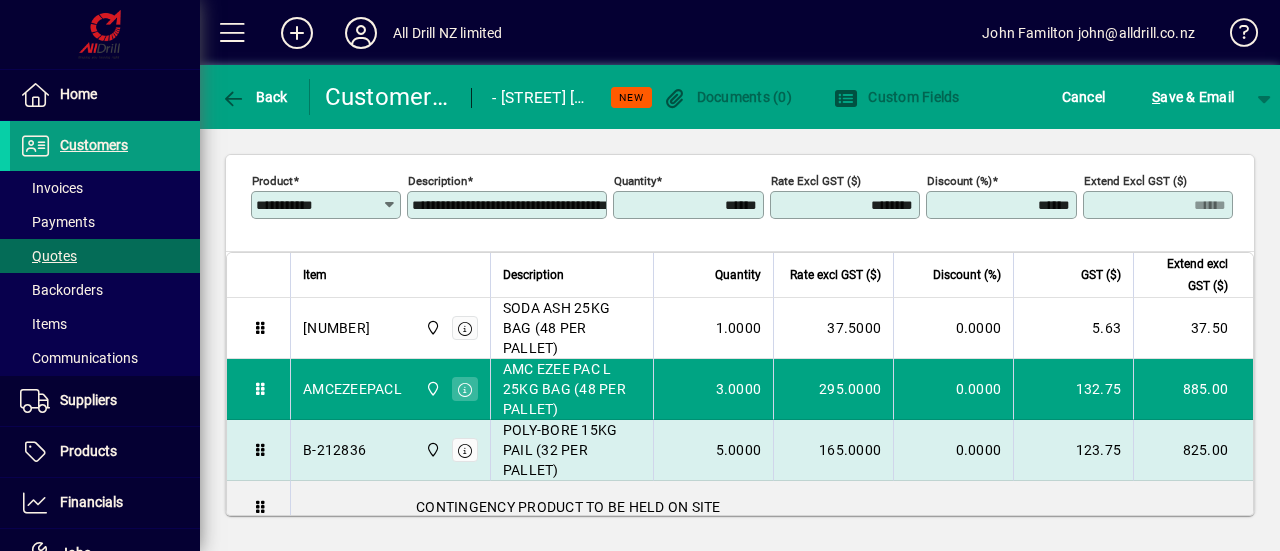click on "B-212836" at bounding box center [334, 450] 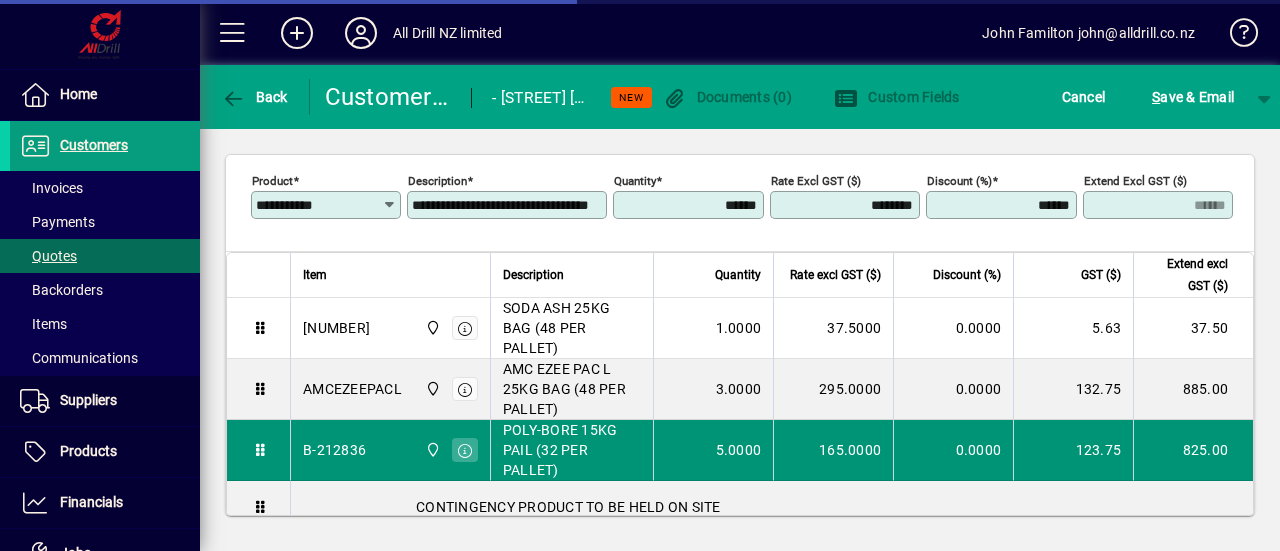 type on "********" 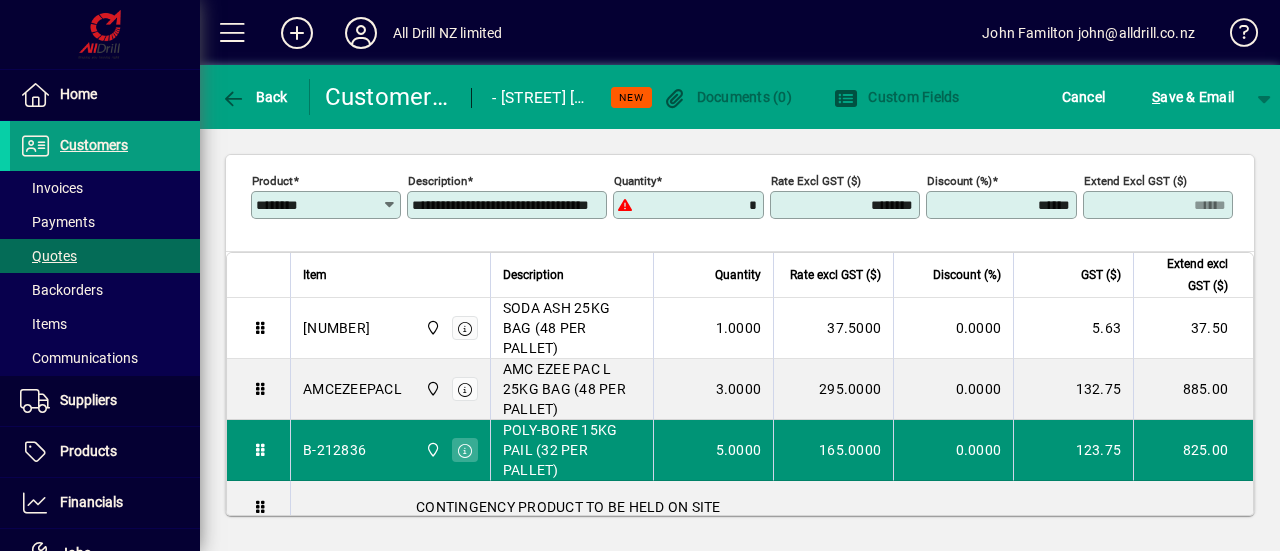type on "******" 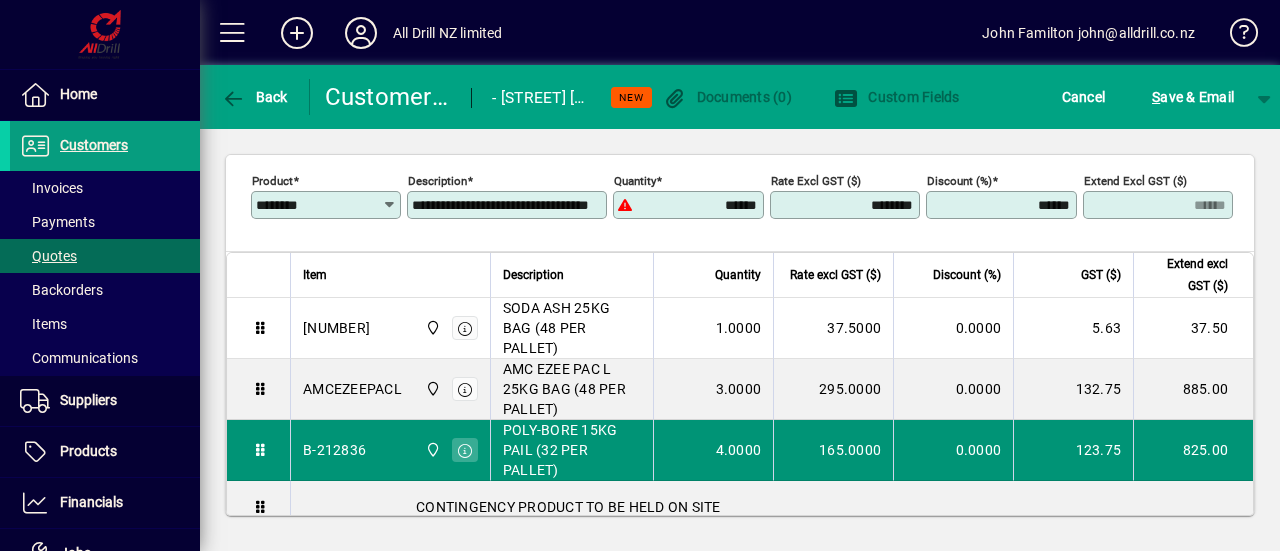 type on "******" 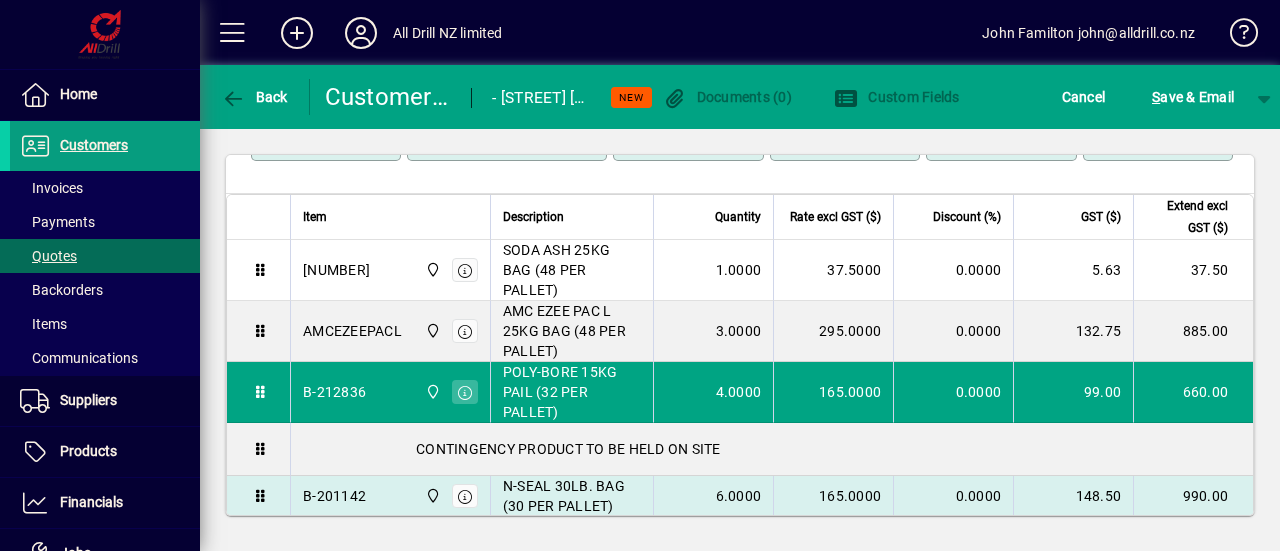 scroll, scrollTop: 1400, scrollLeft: 0, axis: vertical 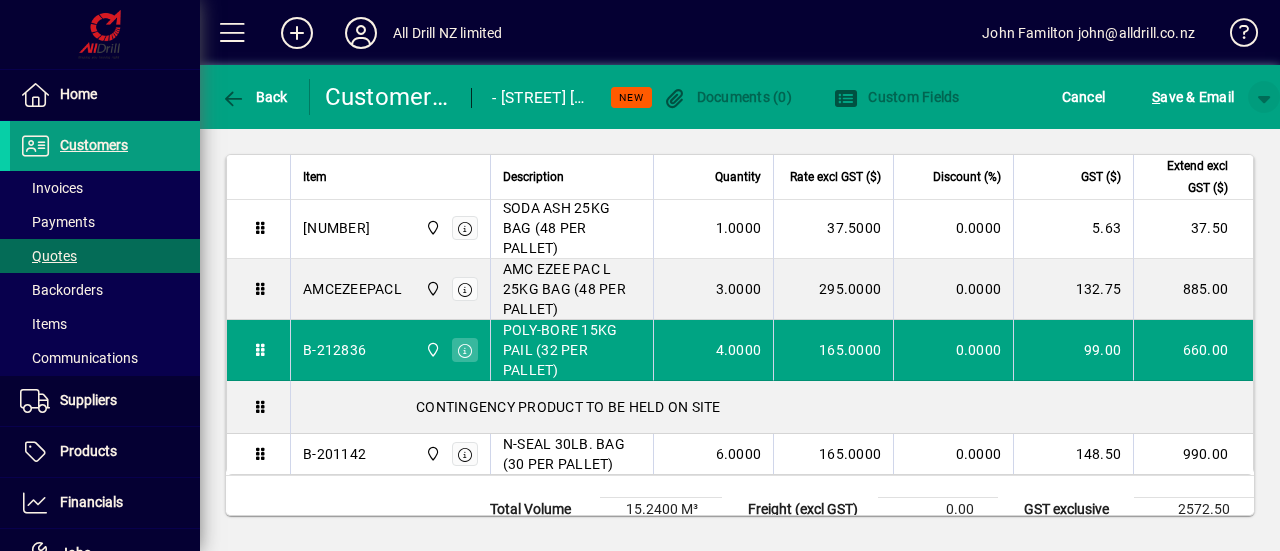 click 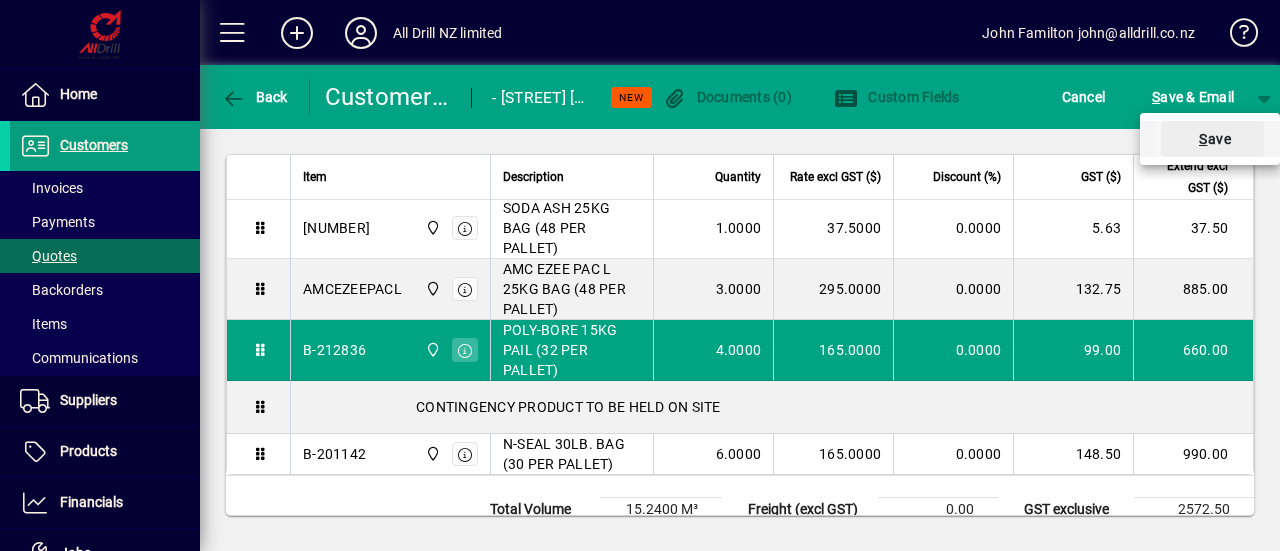 click on "S ave" at bounding box center (1212, 139) 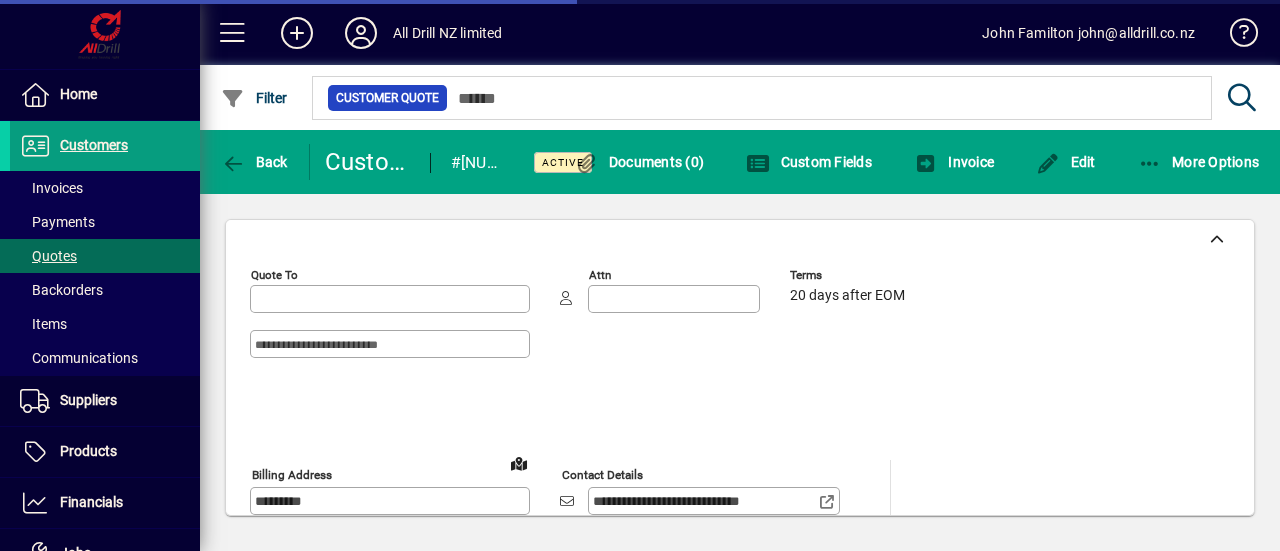 type on "**********" 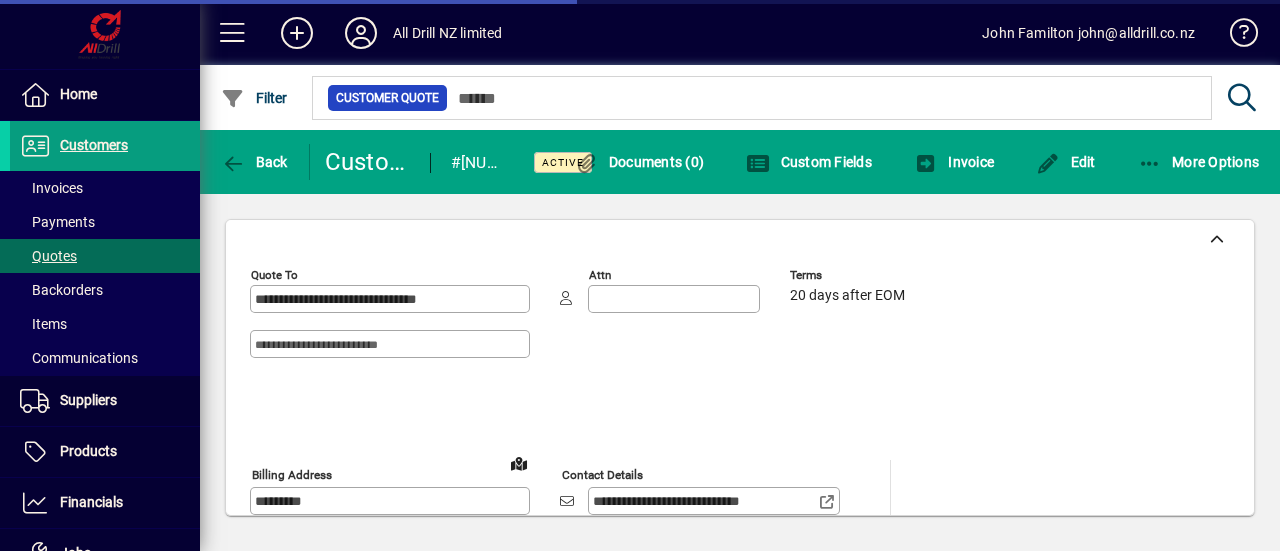 type on "**********" 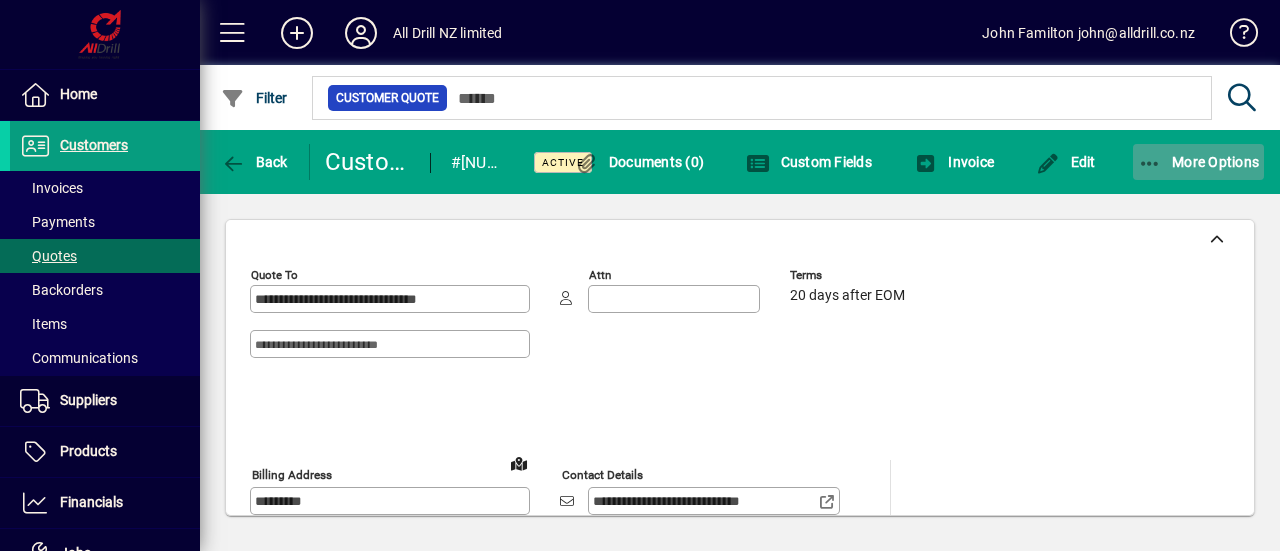 click on "More Options" 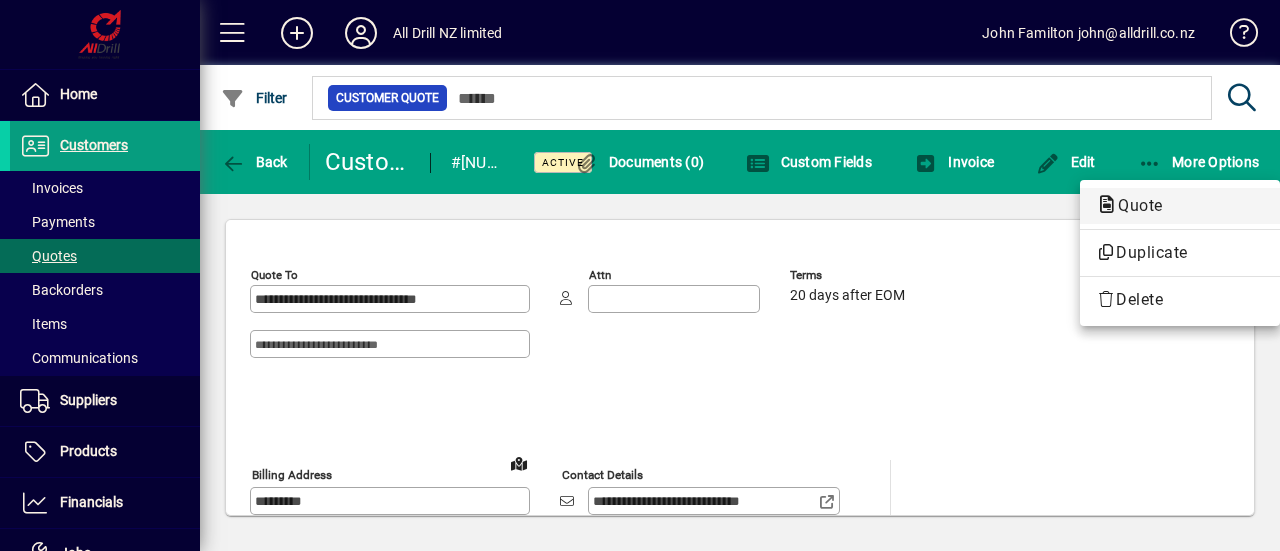 click on "Quote" 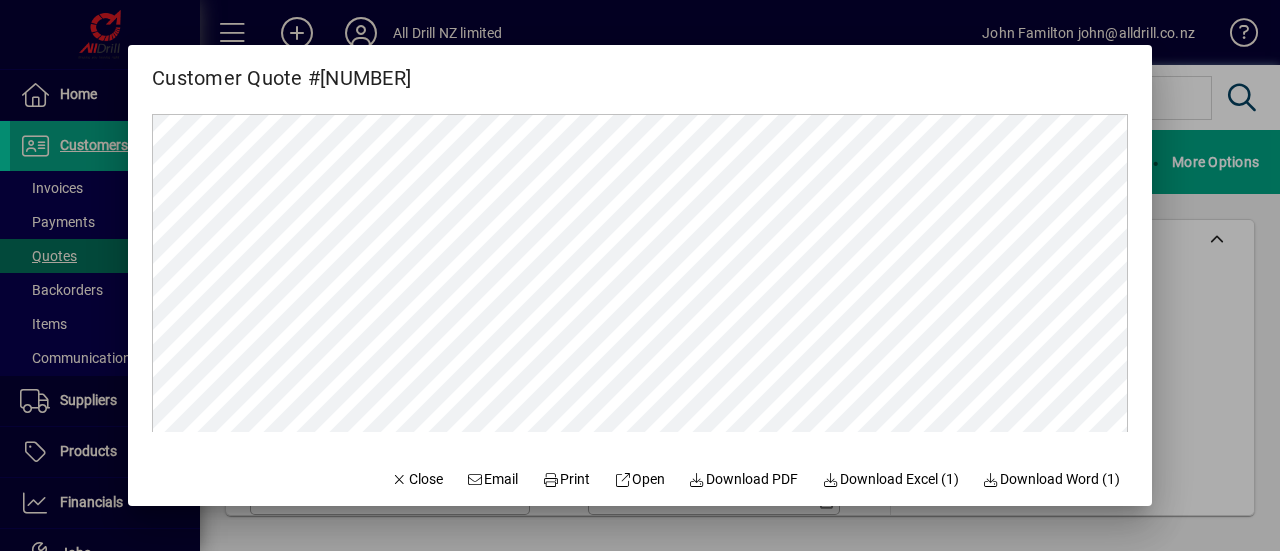 scroll, scrollTop: 0, scrollLeft: 0, axis: both 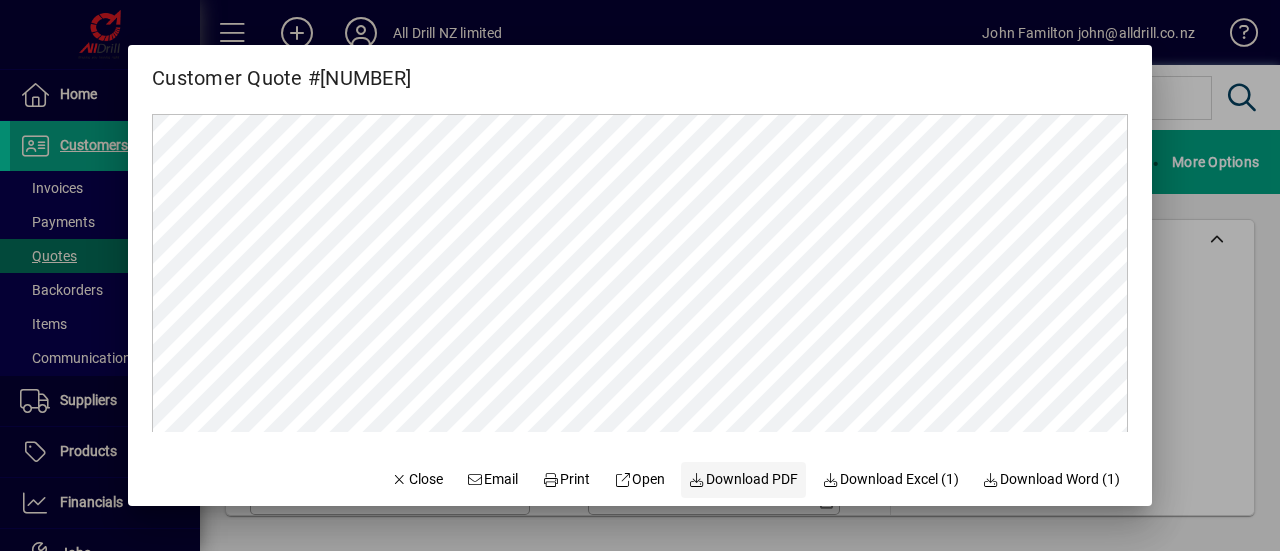 click on "Download PDF" 